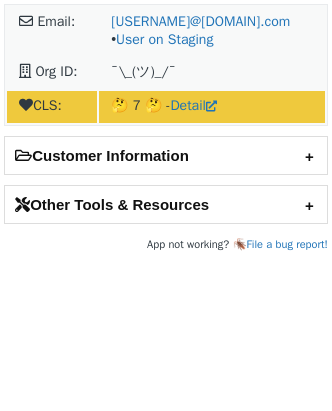 scroll, scrollTop: 0, scrollLeft: 0, axis: both 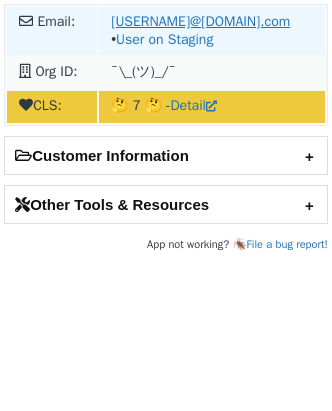 click on "[USERNAME]@[DOMAIN].com" at bounding box center [200, 21] 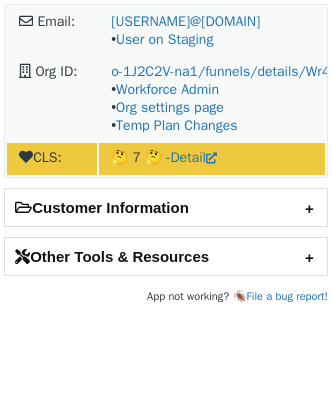 scroll, scrollTop: 0, scrollLeft: 0, axis: both 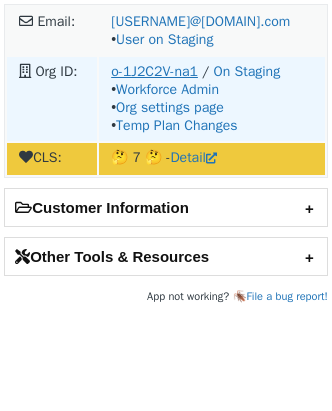 click on "o-1J2C2V-na1" at bounding box center (154, 71) 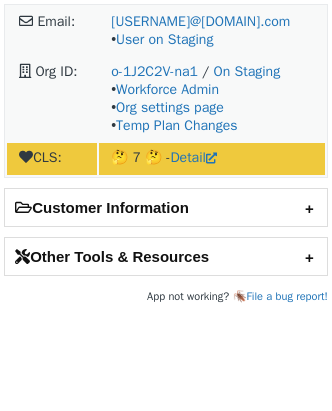 scroll, scrollTop: 0, scrollLeft: 0, axis: both 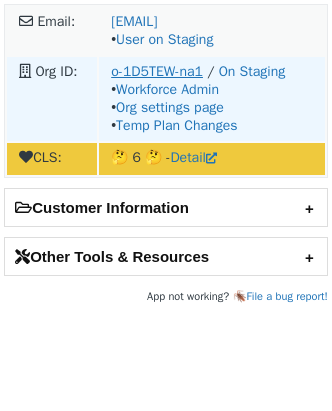 click on "o-1D5TEW-na1" at bounding box center [157, 71] 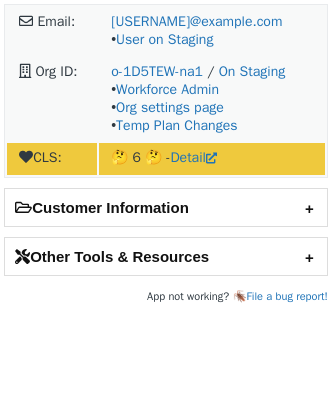 scroll, scrollTop: 0, scrollLeft: 0, axis: both 